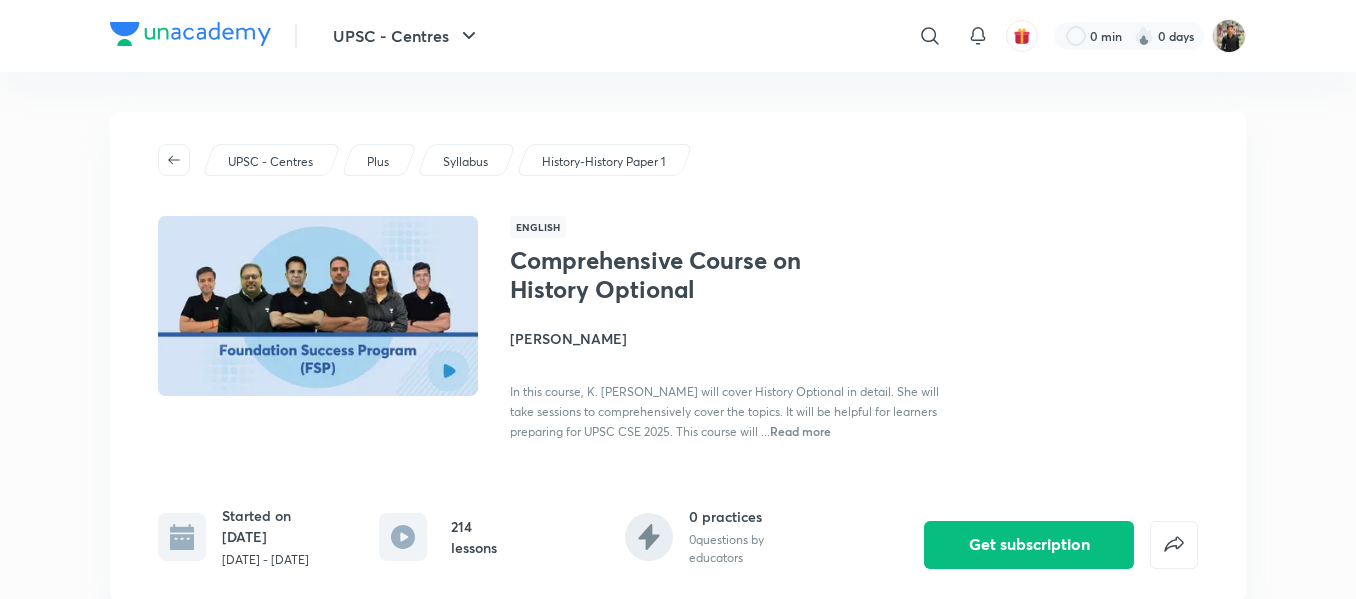scroll, scrollTop: 0, scrollLeft: 0, axis: both 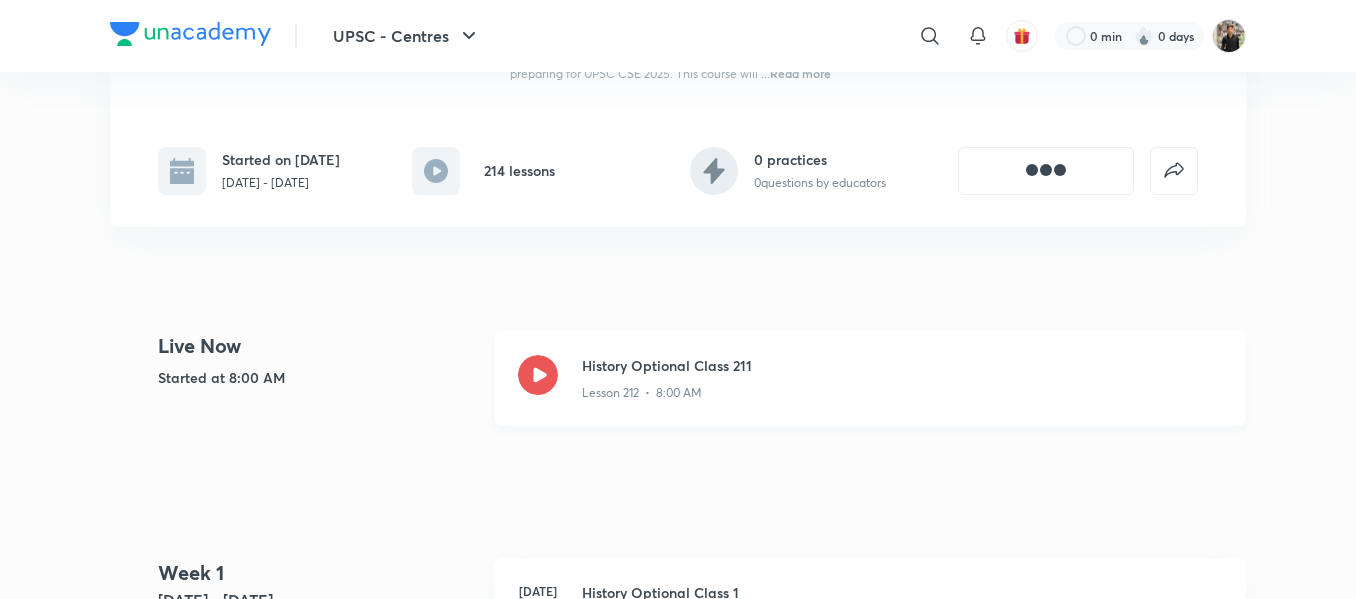 click 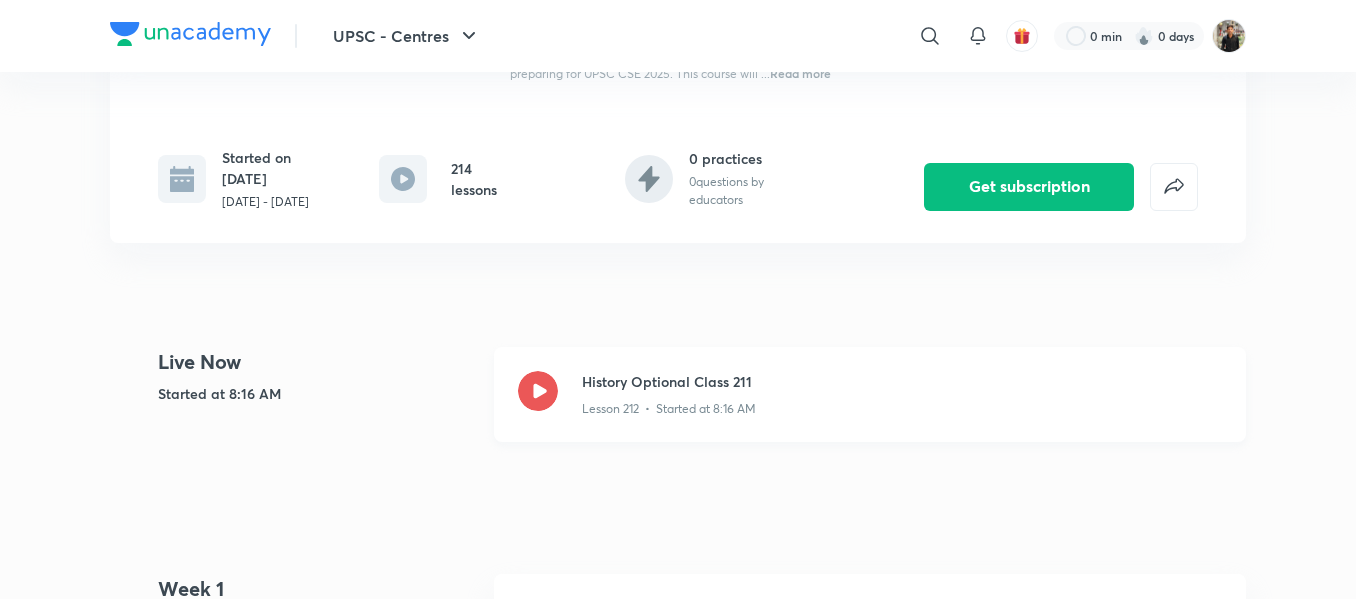 click 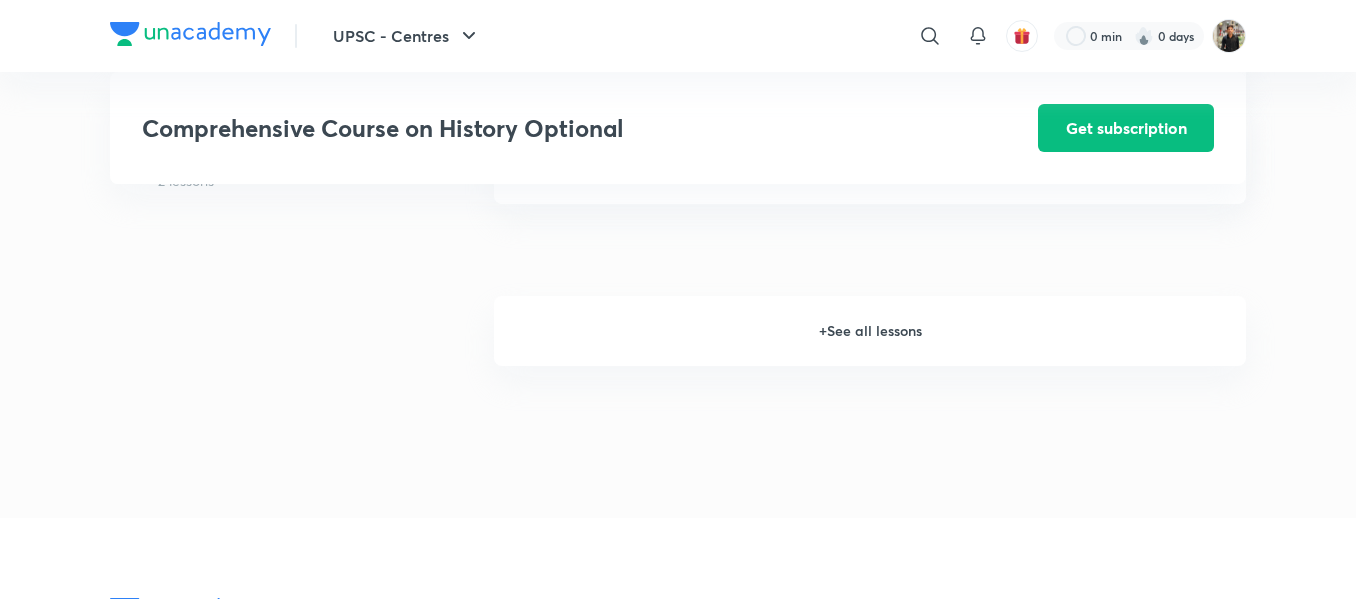 scroll, scrollTop: 2601, scrollLeft: 0, axis: vertical 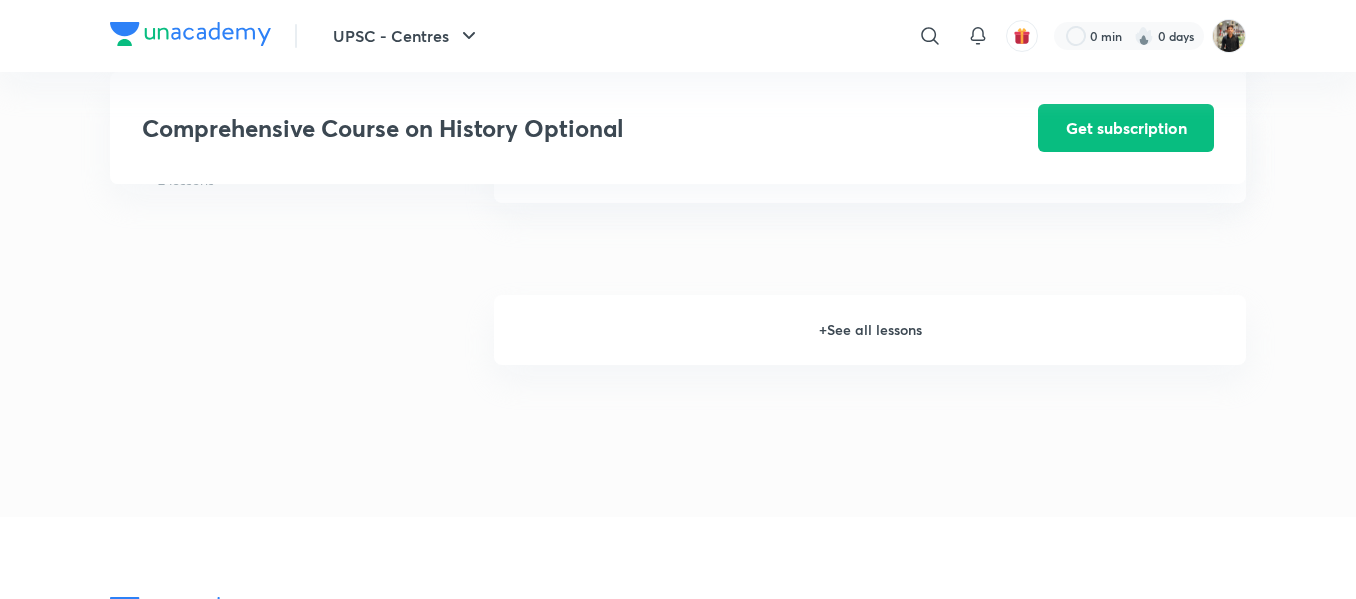 click on "+  See all lessons" at bounding box center [870, 330] 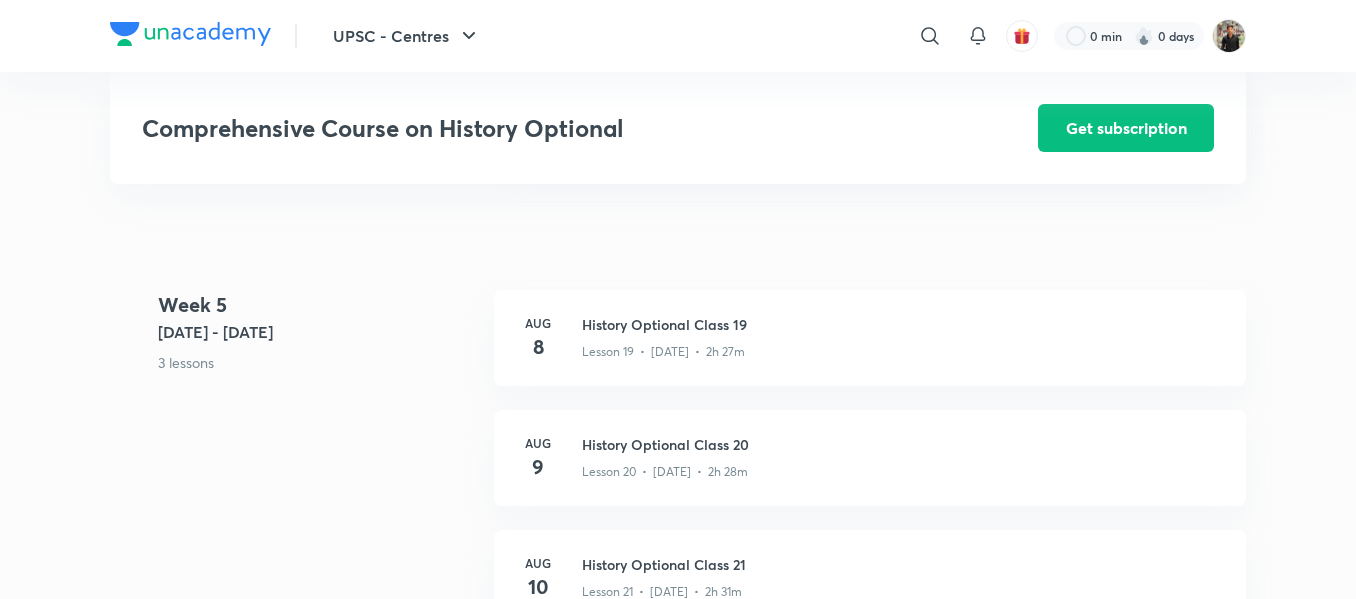 scroll, scrollTop: 3313, scrollLeft: 0, axis: vertical 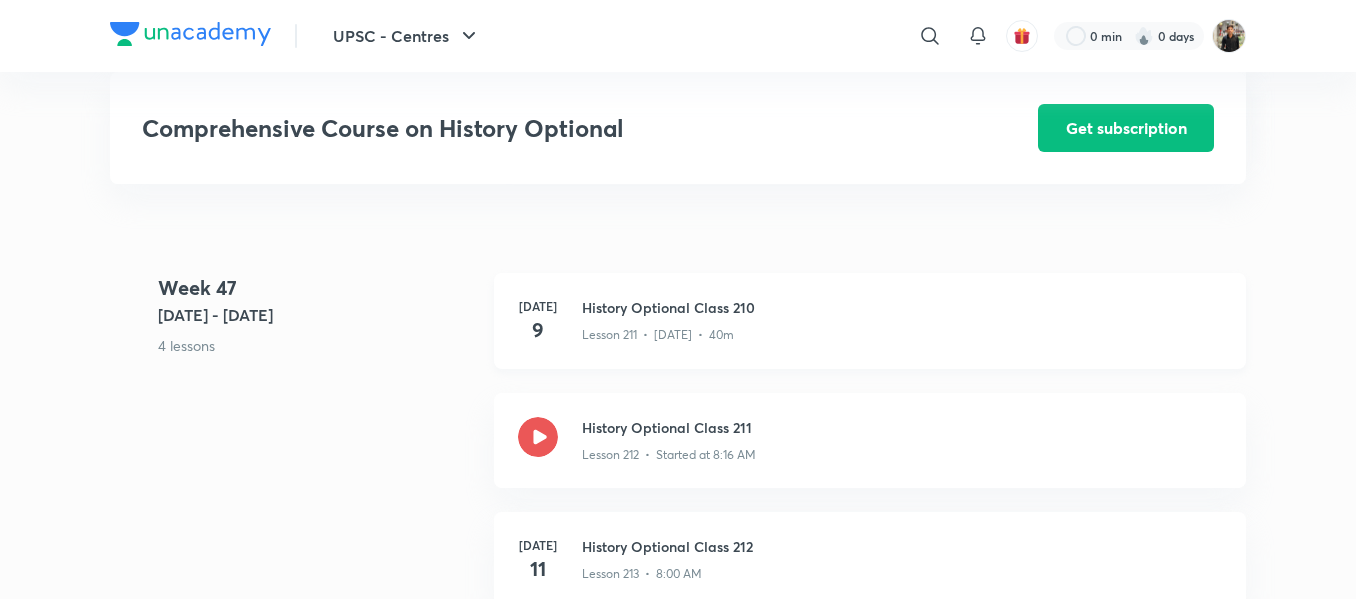 click on "History Optional Class 210" at bounding box center [902, 307] 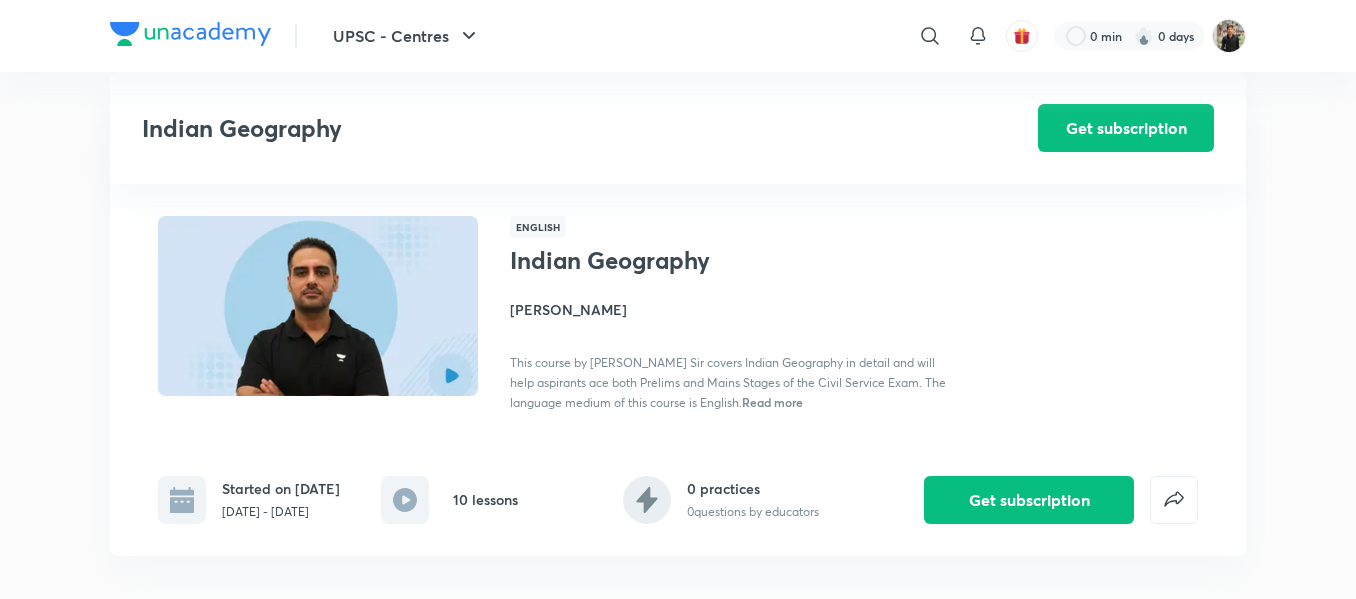 scroll, scrollTop: 1493, scrollLeft: 0, axis: vertical 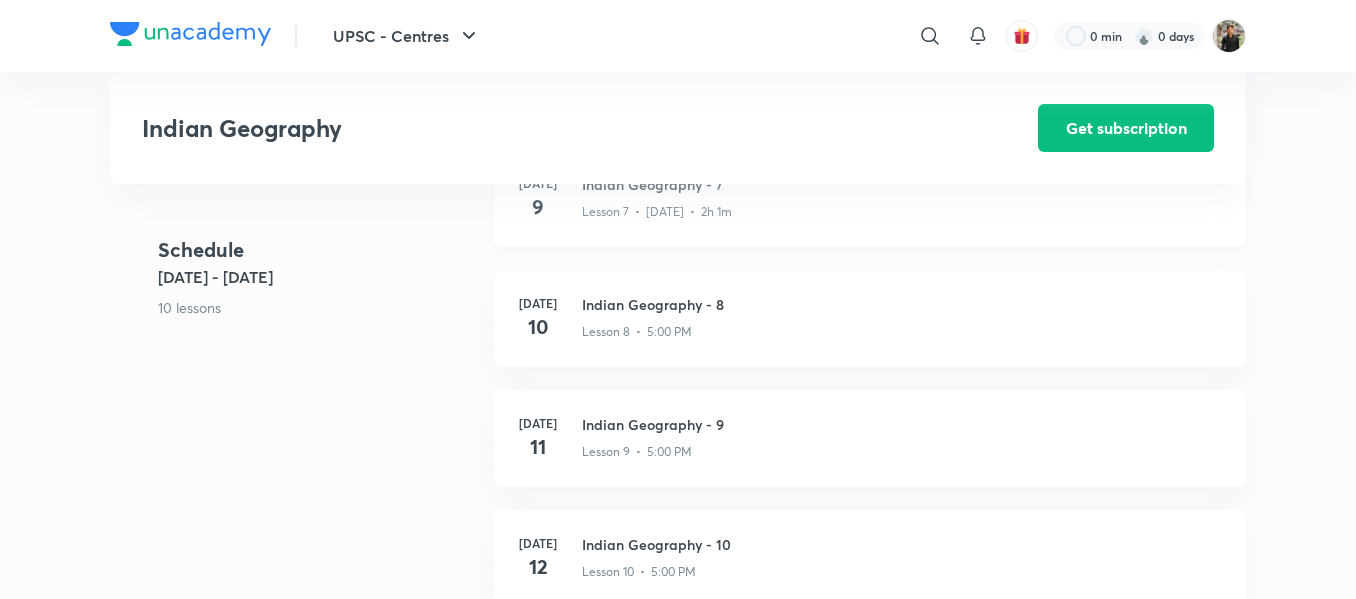 click on "Indian Geography - 7" at bounding box center [902, 184] 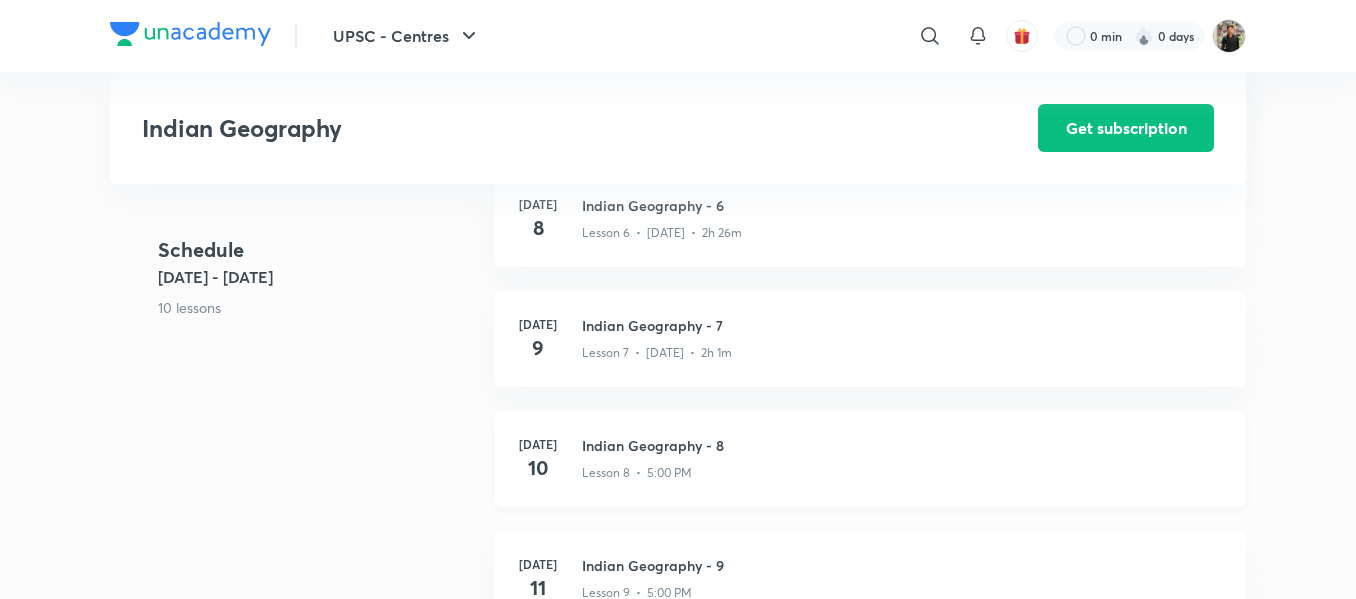scroll, scrollTop: 1315, scrollLeft: 0, axis: vertical 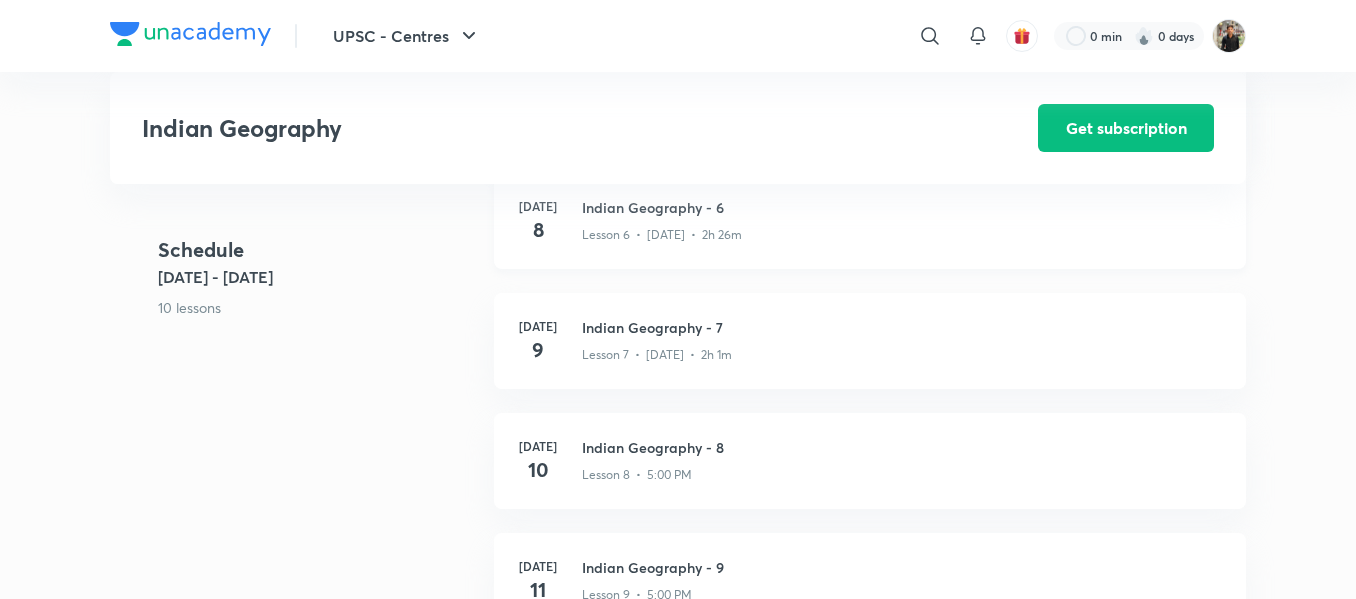 click on "Indian Geography - 6" at bounding box center [902, 207] 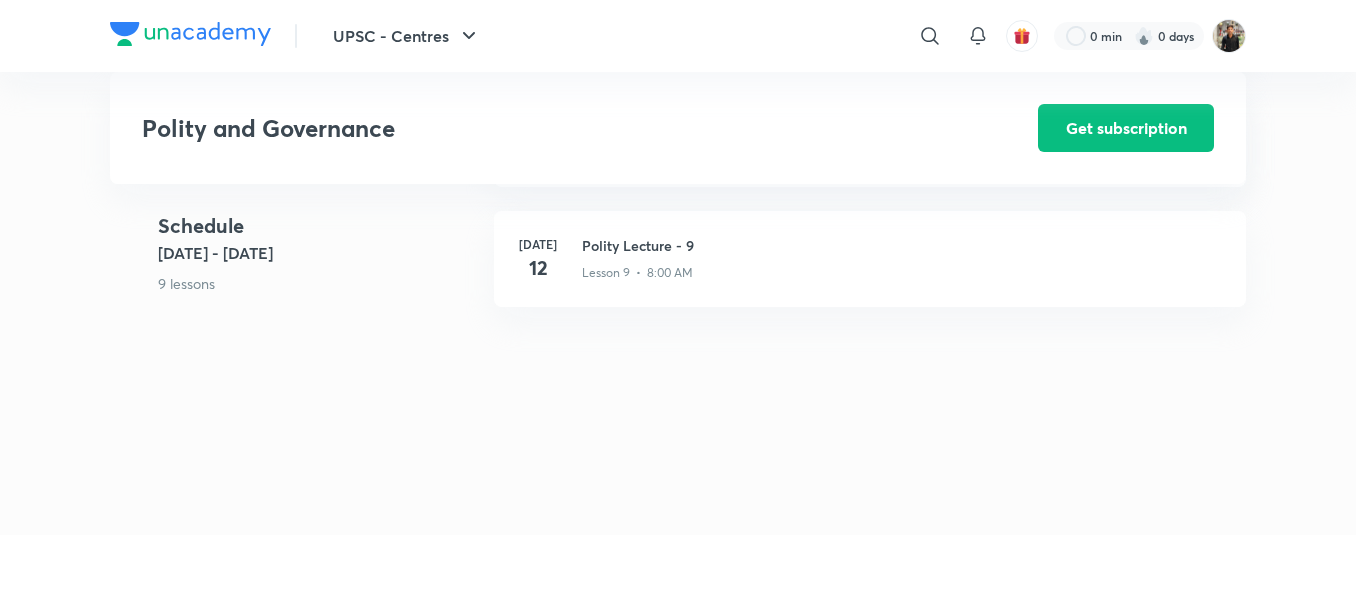 scroll, scrollTop: 0, scrollLeft: 0, axis: both 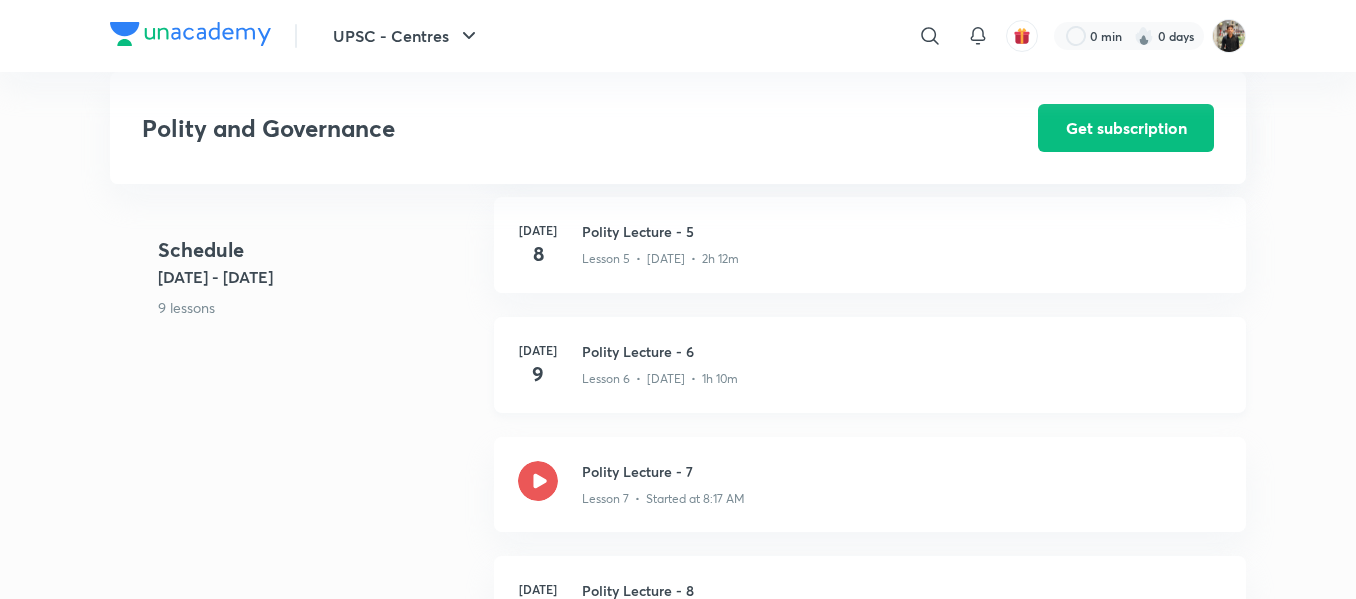 click on "Polity Lecture - 6" at bounding box center (902, 351) 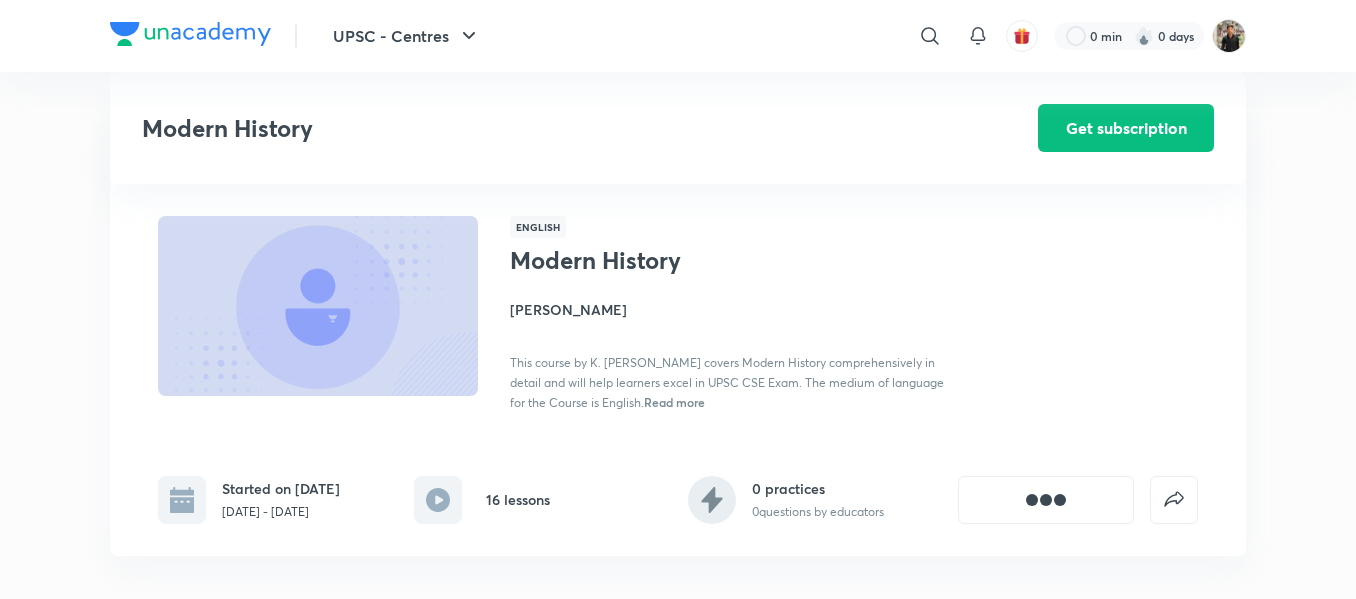 scroll, scrollTop: 2194, scrollLeft: 0, axis: vertical 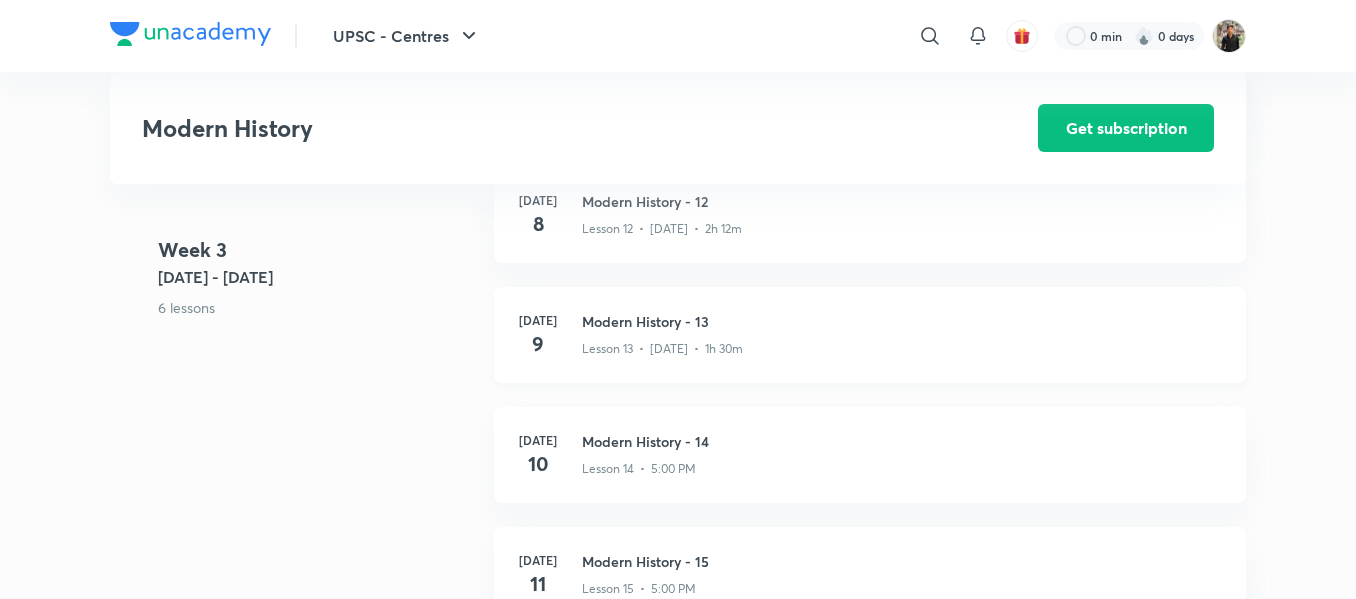 click on "Modern History - 13" at bounding box center (902, 321) 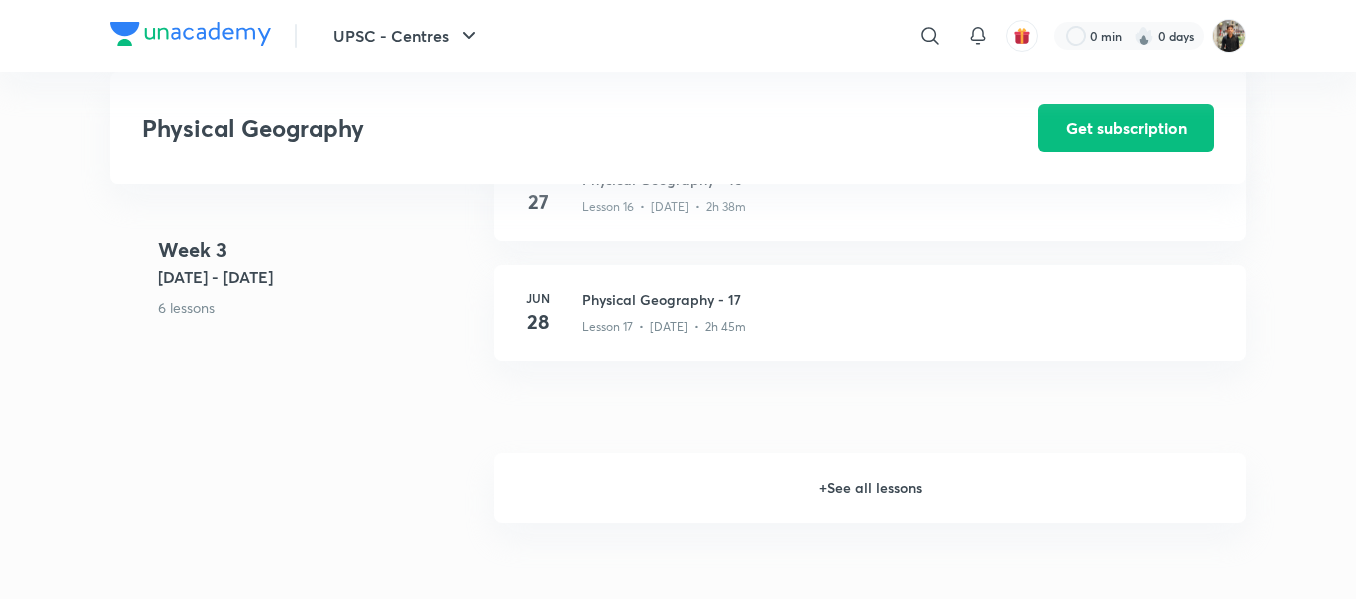 scroll, scrollTop: 0, scrollLeft: 0, axis: both 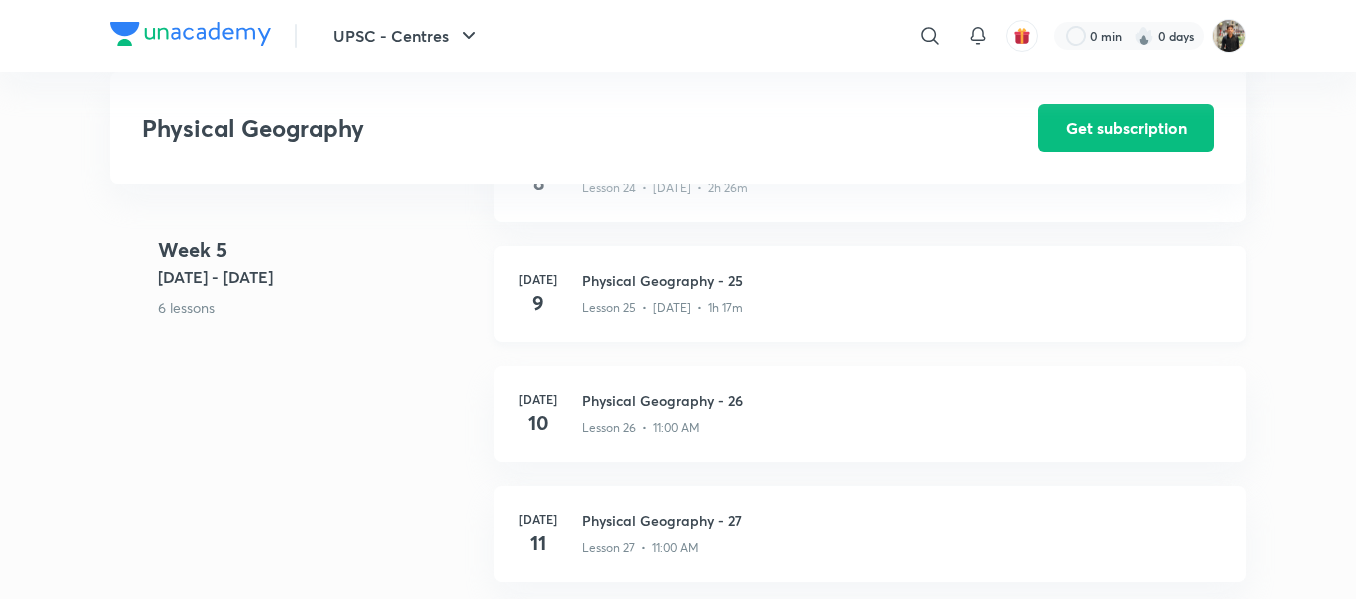 click on "Physical Geography - 25" at bounding box center (902, 280) 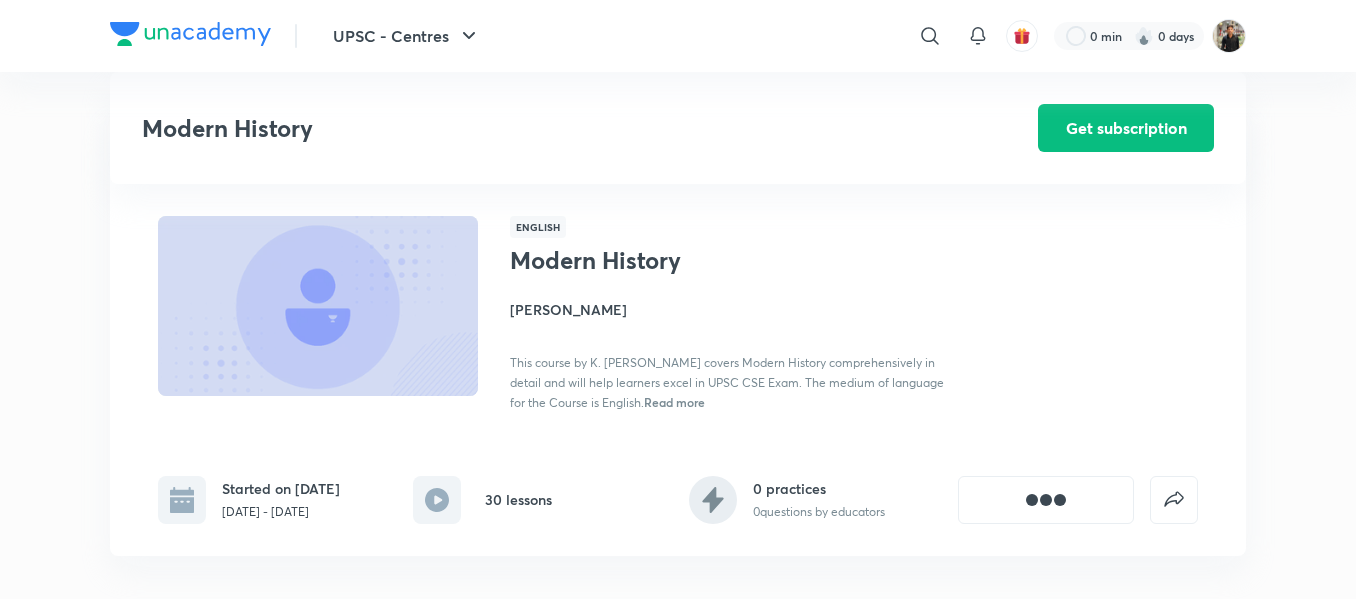 scroll, scrollTop: 1314, scrollLeft: 0, axis: vertical 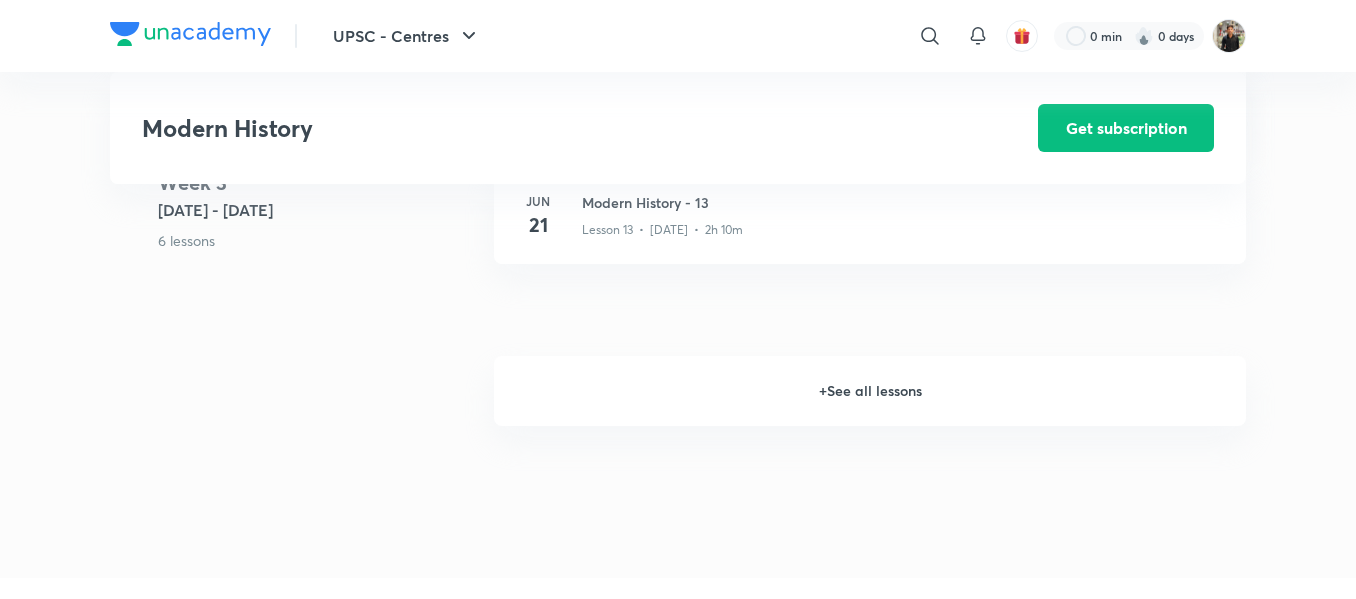 click on "+  See all lessons" at bounding box center (870, 391) 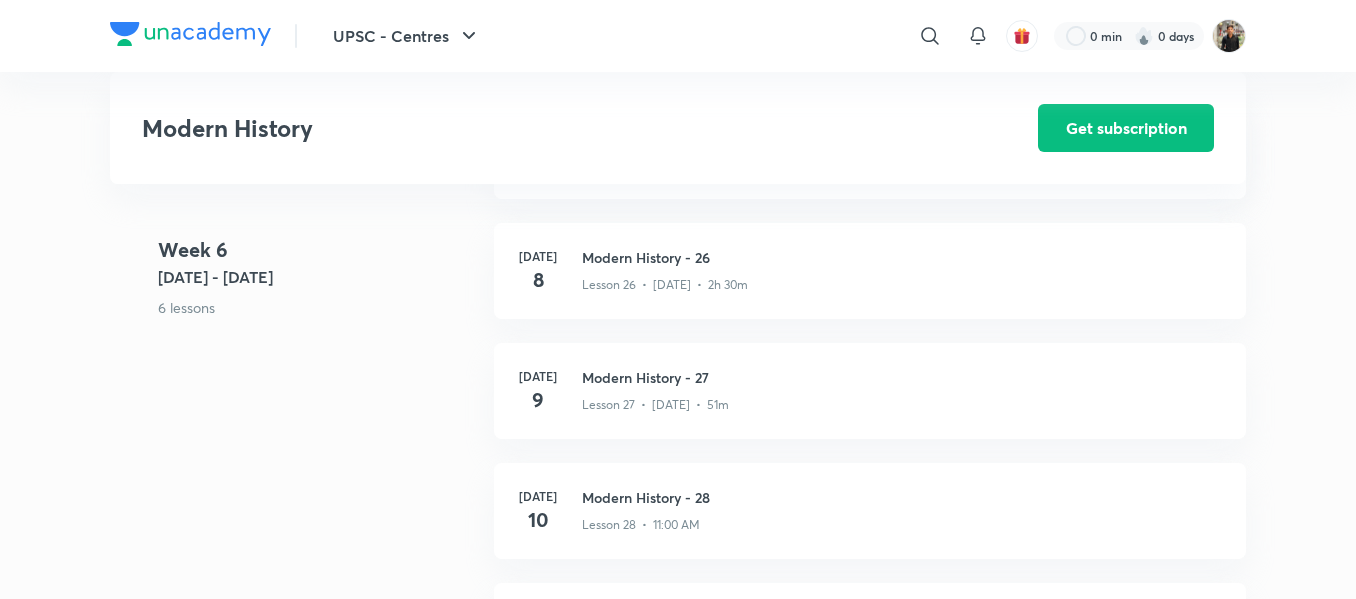 scroll, scrollTop: 4204, scrollLeft: 0, axis: vertical 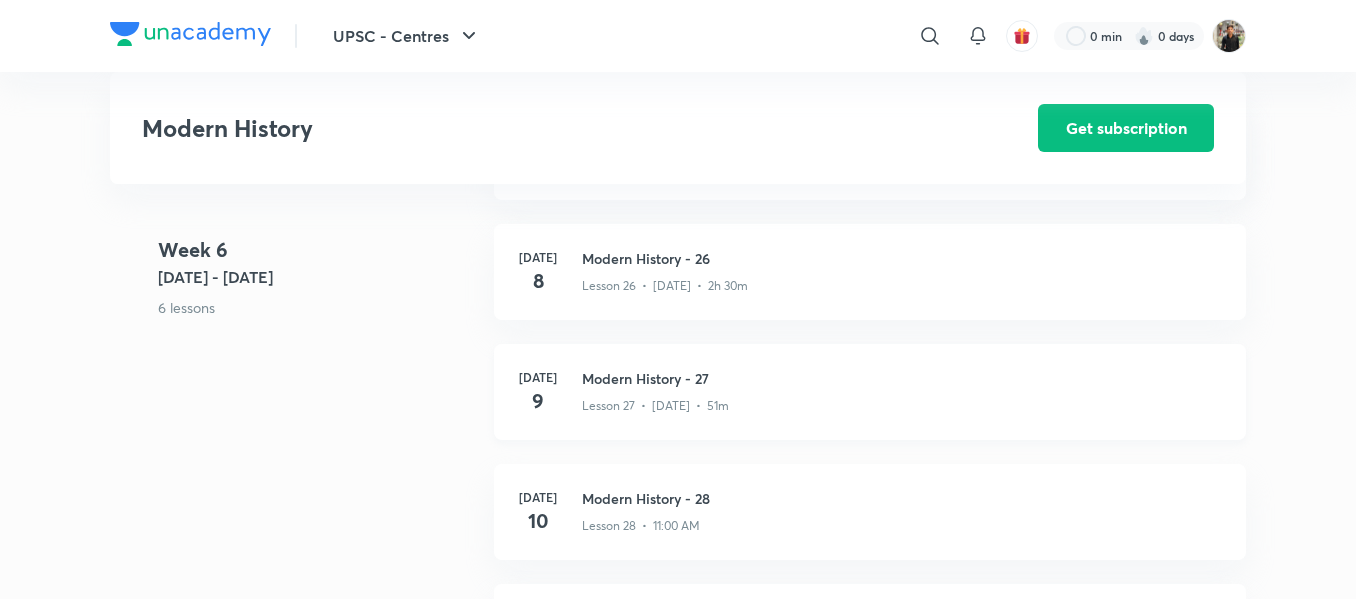 click on "Modern History - 27" at bounding box center (902, 378) 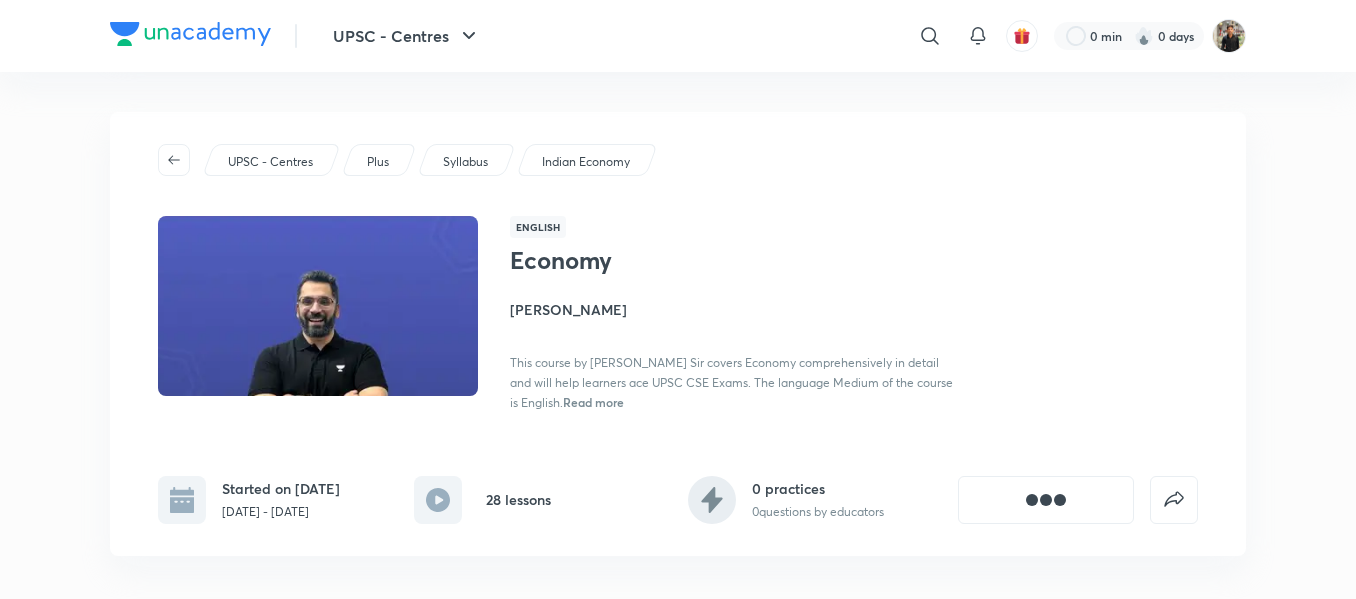 scroll, scrollTop: 0, scrollLeft: 0, axis: both 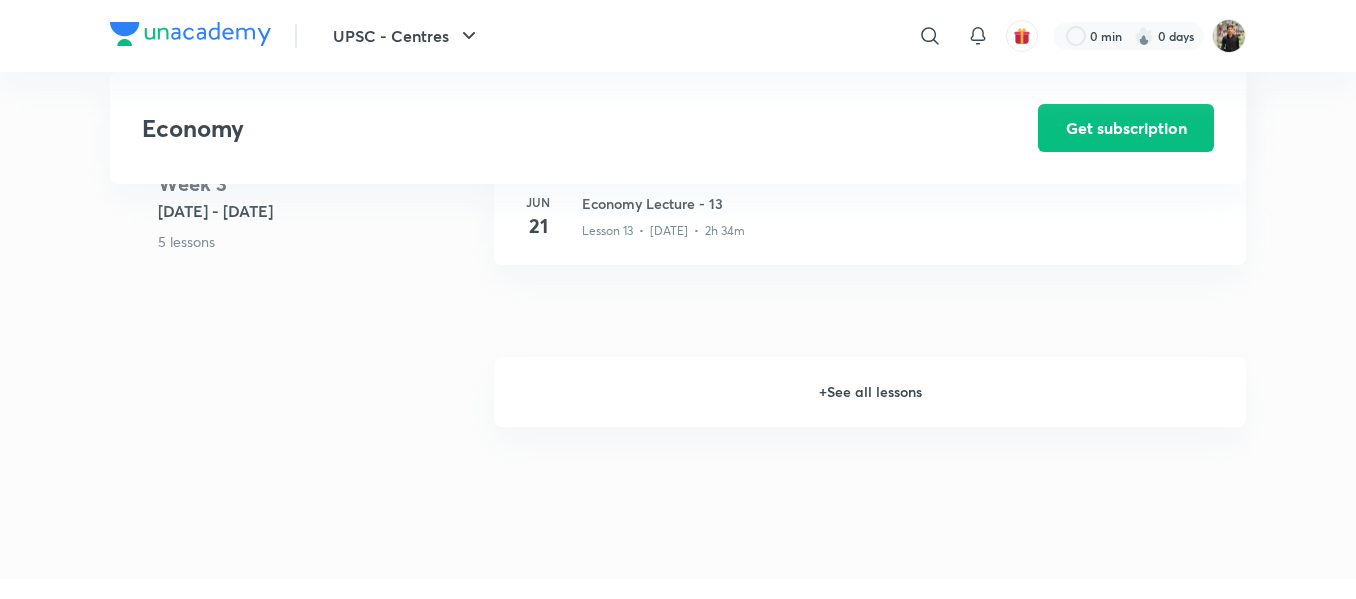 click on "+  See all lessons" at bounding box center [870, 392] 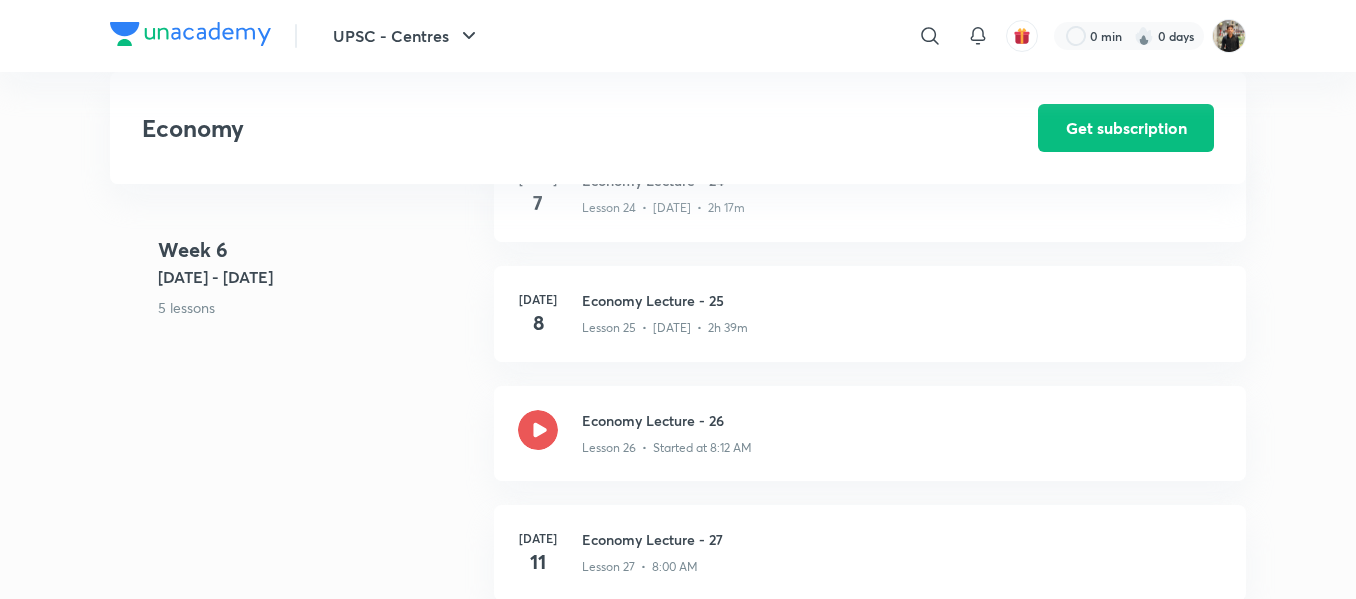 scroll, scrollTop: 4040, scrollLeft: 0, axis: vertical 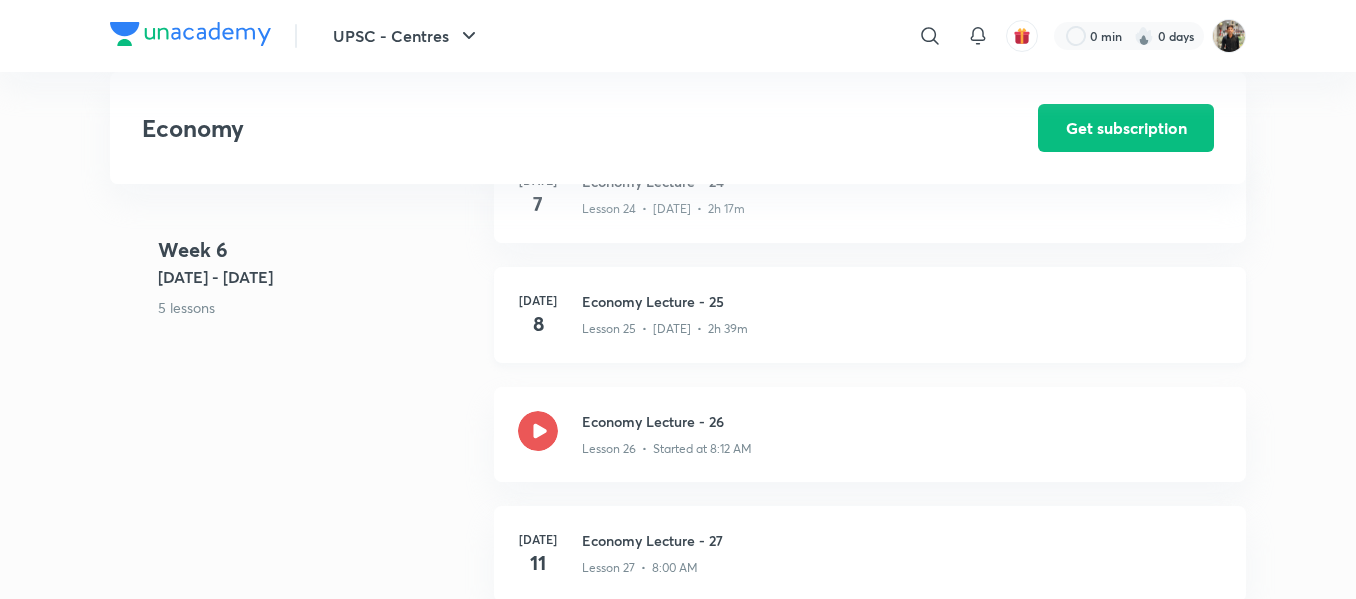 click on "Economy Lecture - 25" at bounding box center [902, 301] 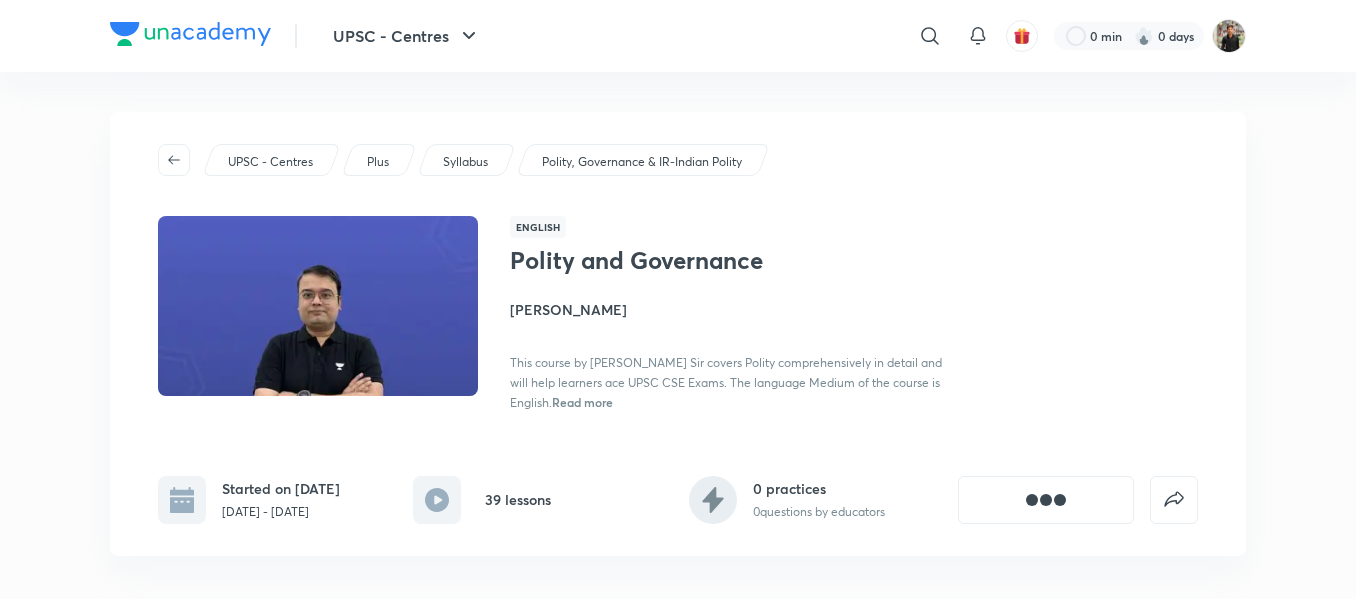 scroll, scrollTop: 0, scrollLeft: 0, axis: both 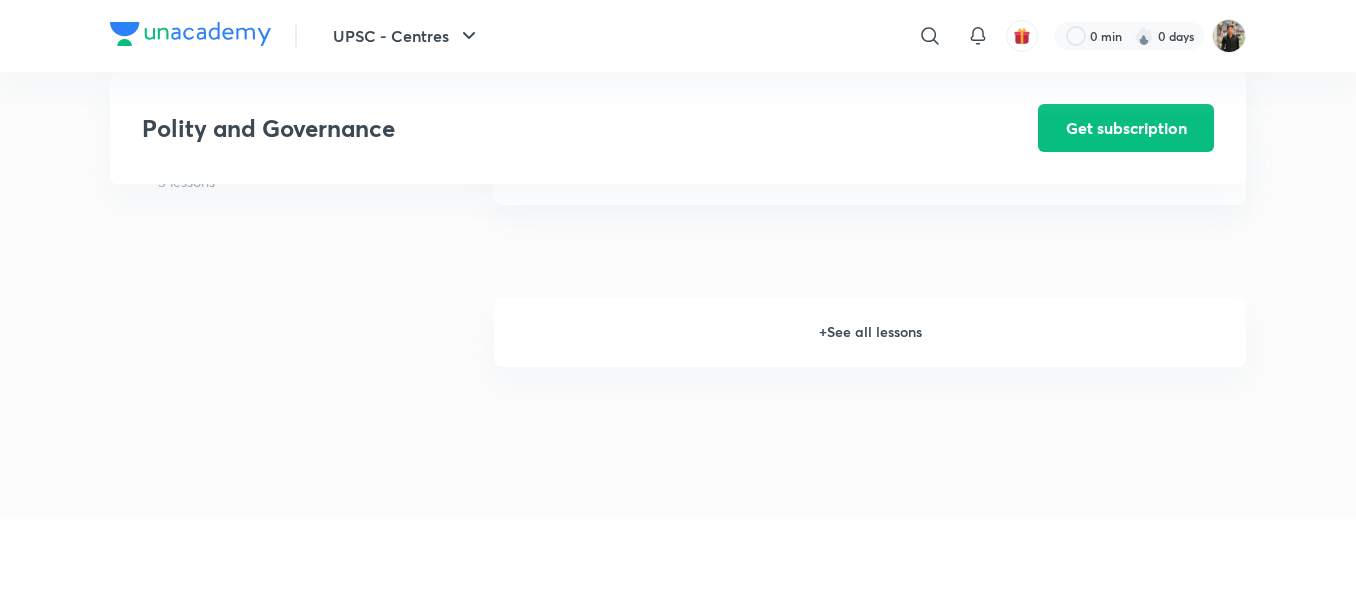 click on "+  See all lessons" at bounding box center [870, 332] 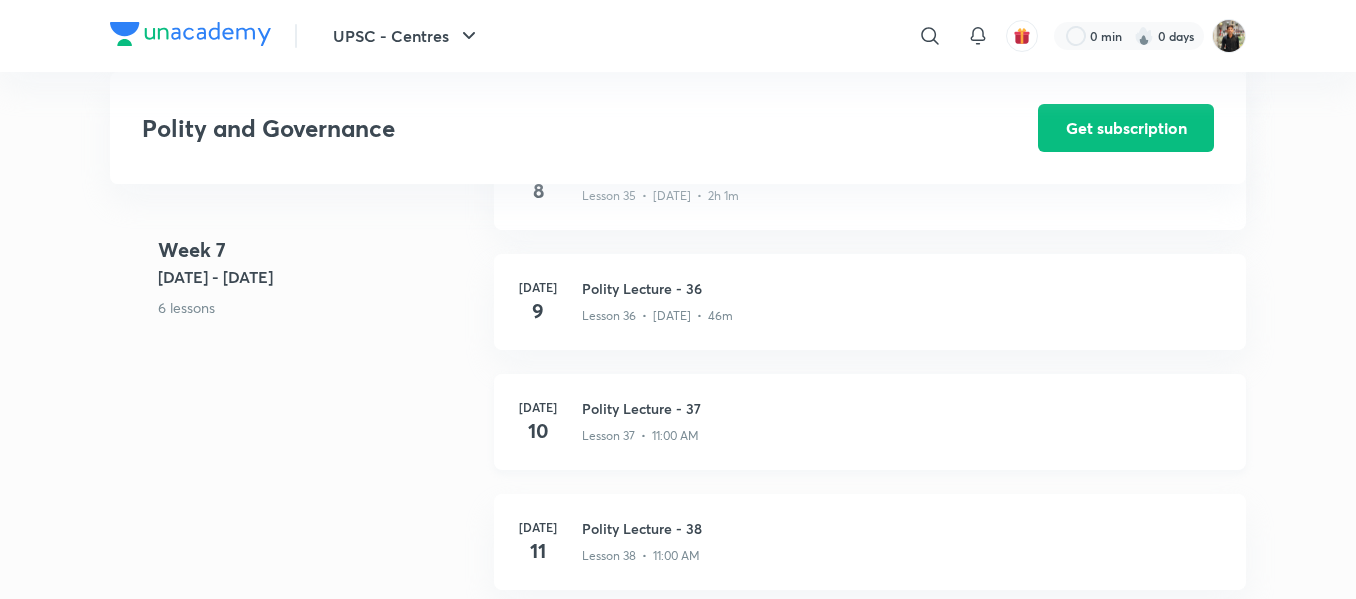 scroll, scrollTop: 5481, scrollLeft: 0, axis: vertical 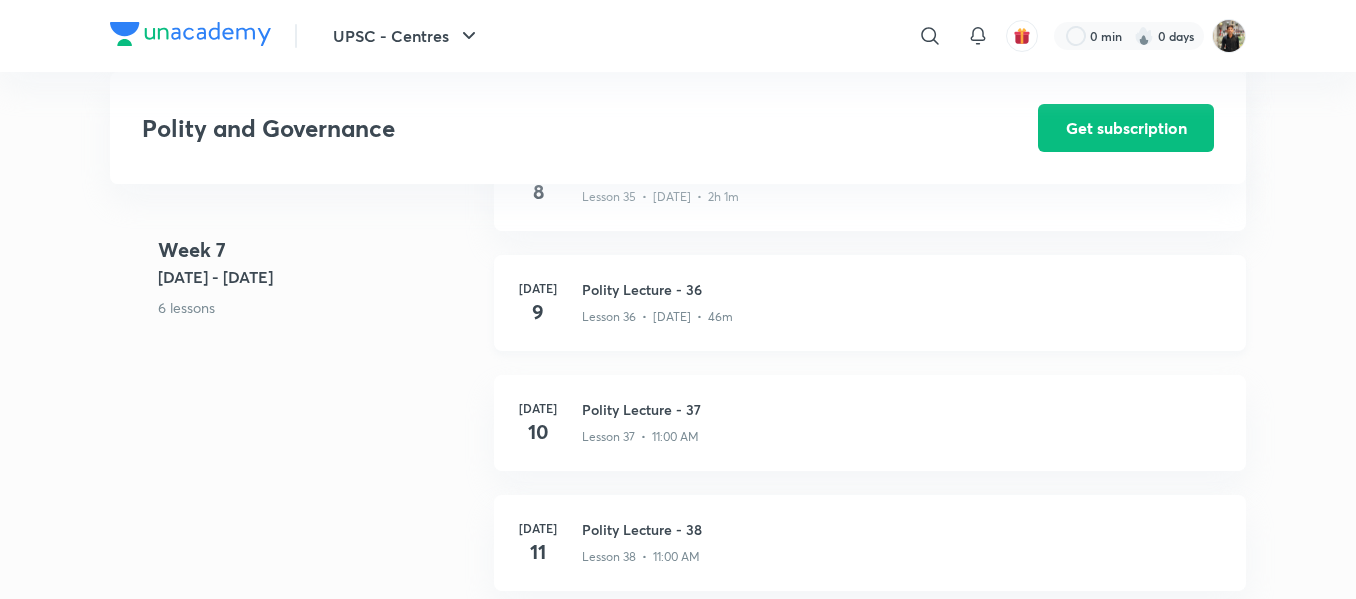 click on "Polity Lecture - 36" at bounding box center (902, 289) 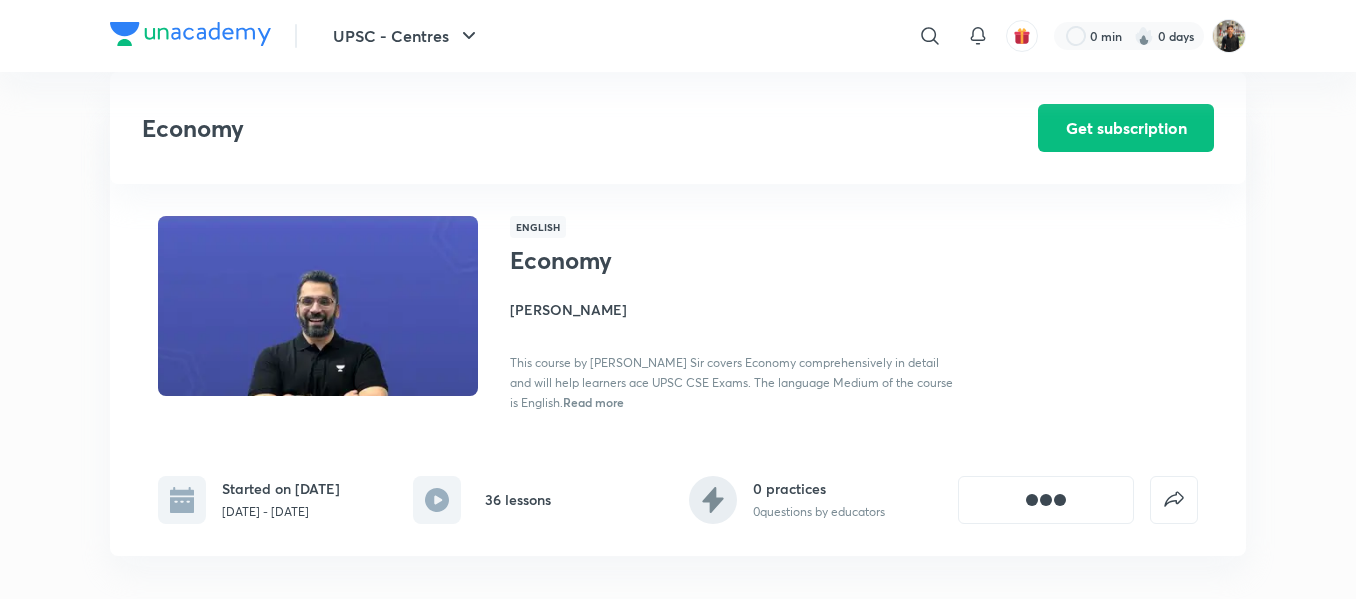 scroll, scrollTop: 1008, scrollLeft: 0, axis: vertical 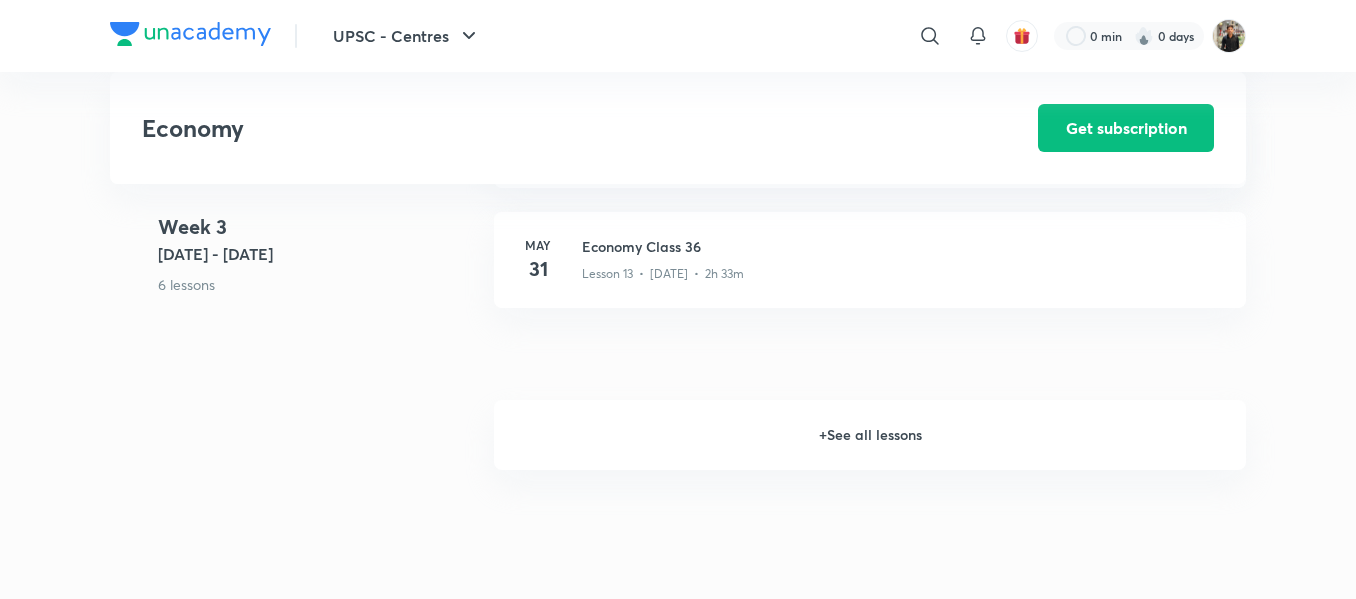 click on "+  See all lessons" at bounding box center [870, 435] 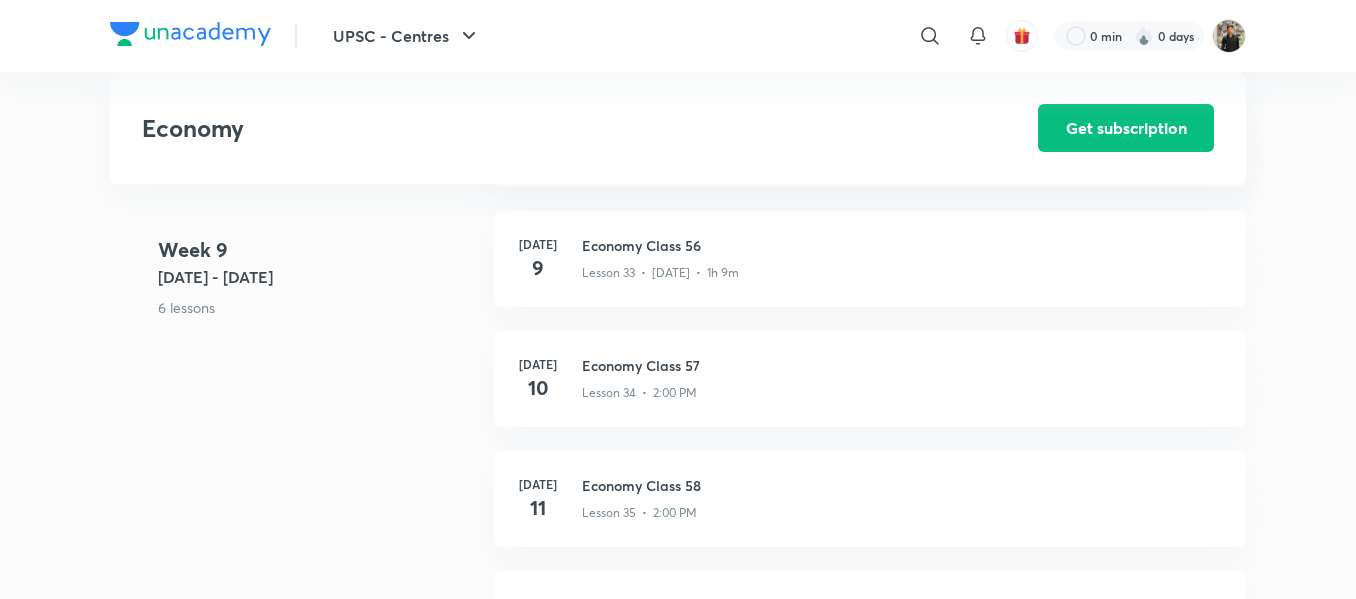 scroll, scrollTop: 5380, scrollLeft: 0, axis: vertical 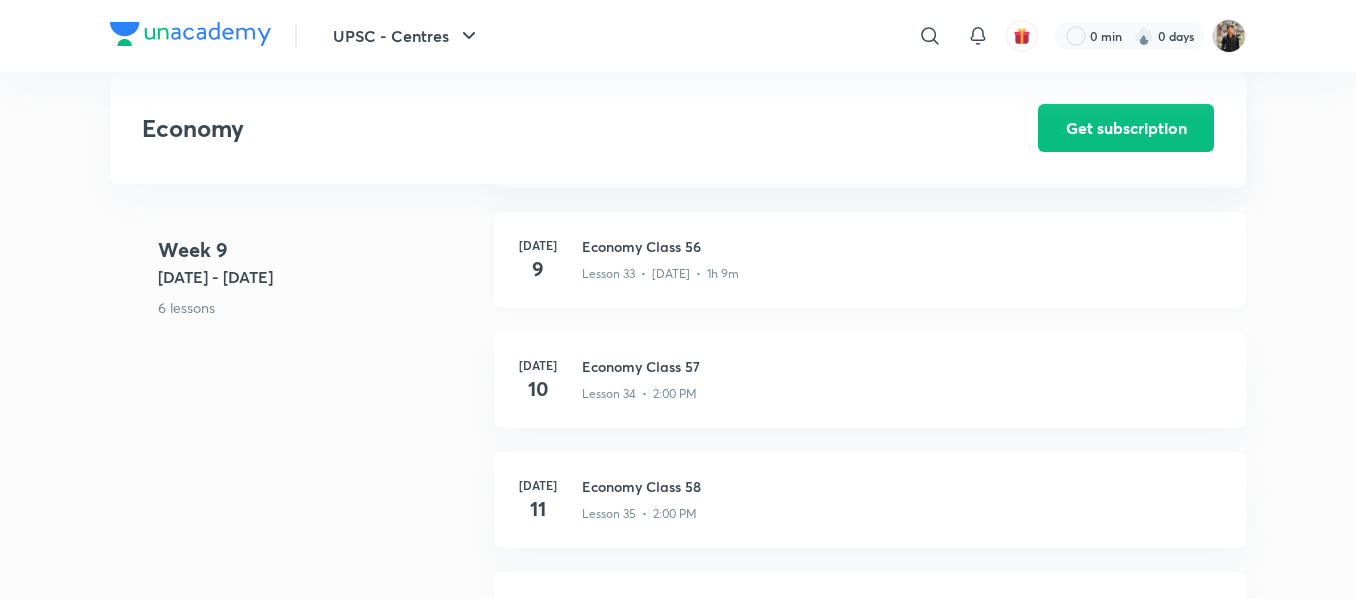 click on "Economy Class 56" at bounding box center (902, 246) 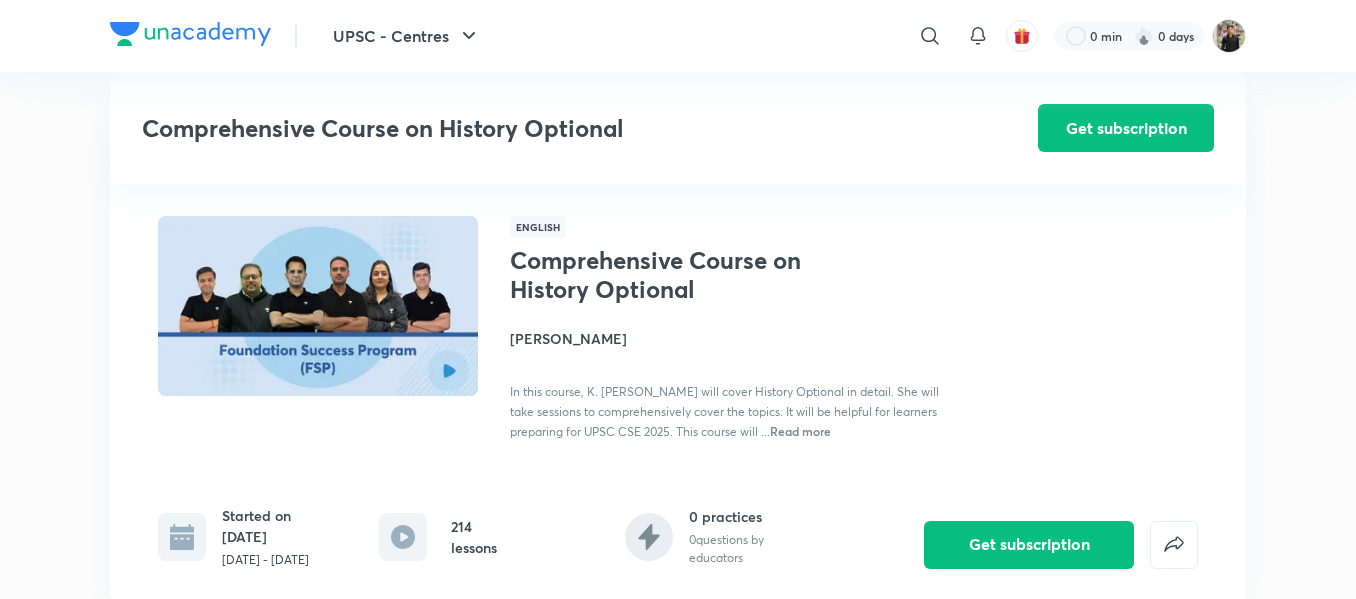 scroll, scrollTop: 30827, scrollLeft: 0, axis: vertical 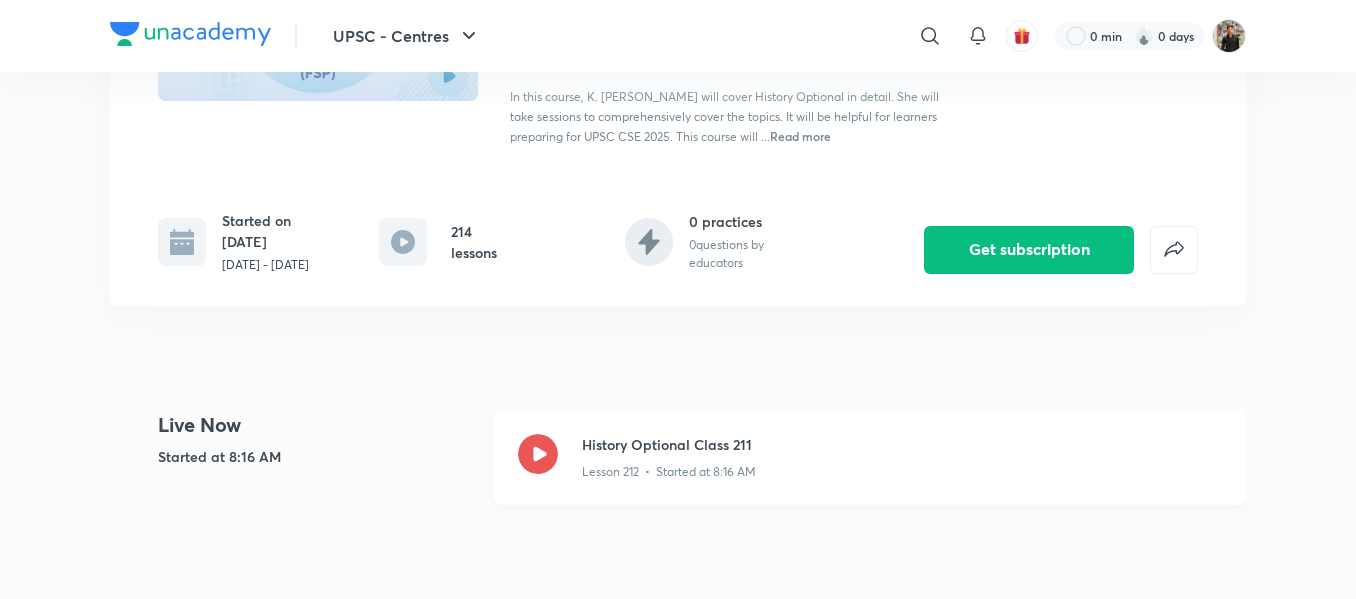 click 